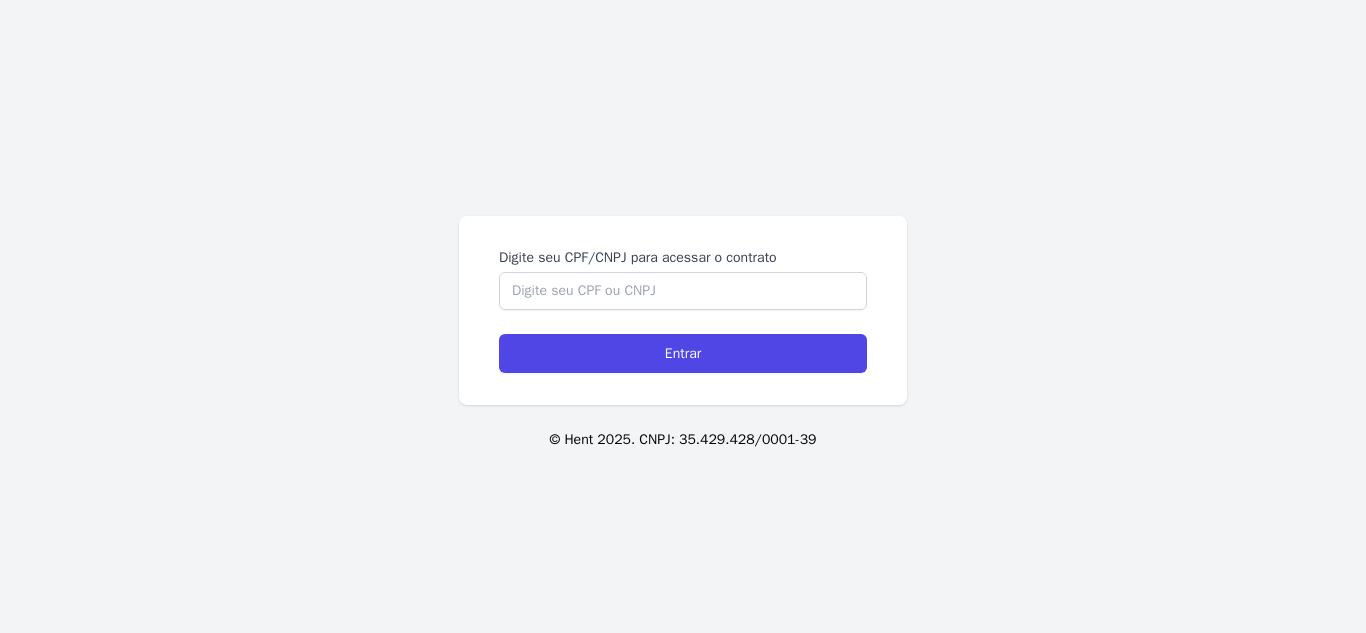 scroll, scrollTop: 0, scrollLeft: 0, axis: both 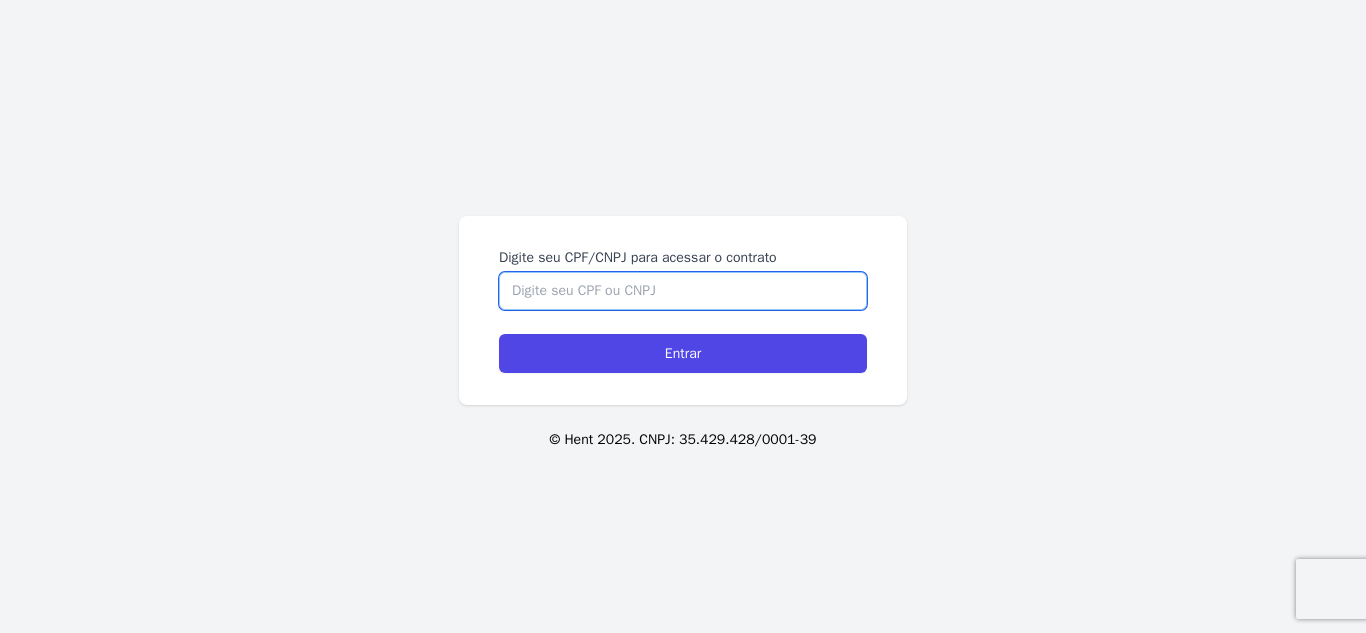click on "Digite seu CPF/CNPJ para acessar o contrato" at bounding box center [683, 291] 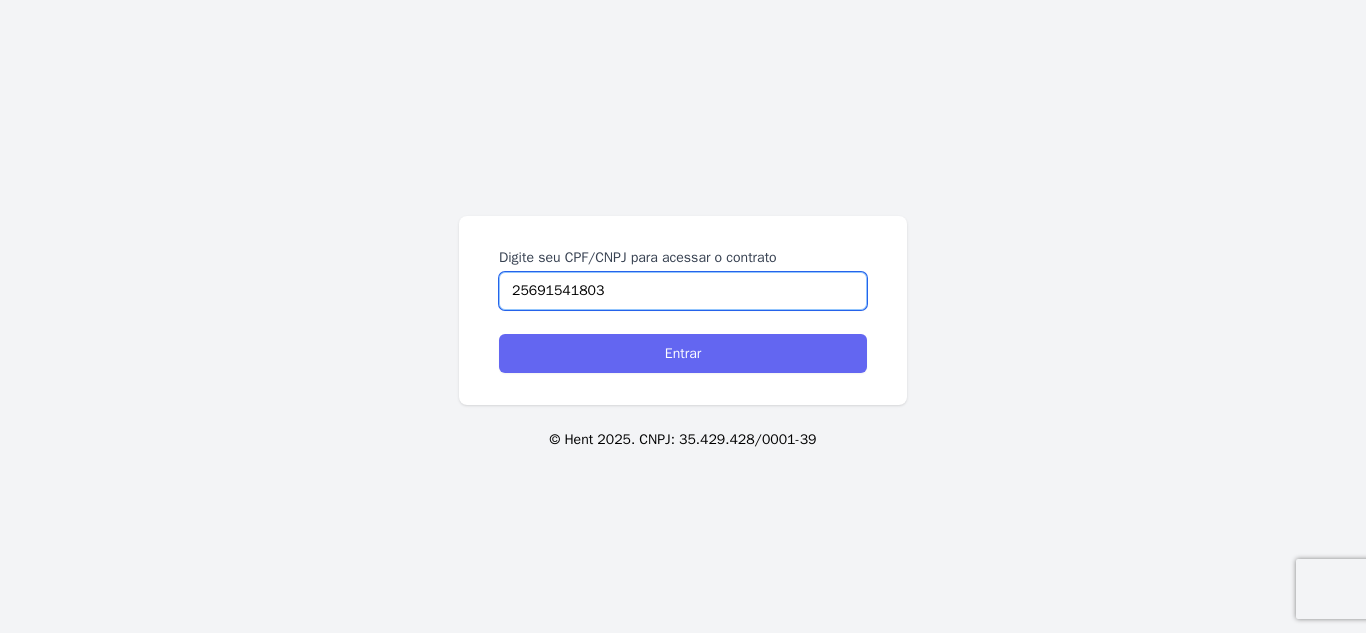type on "25691541803" 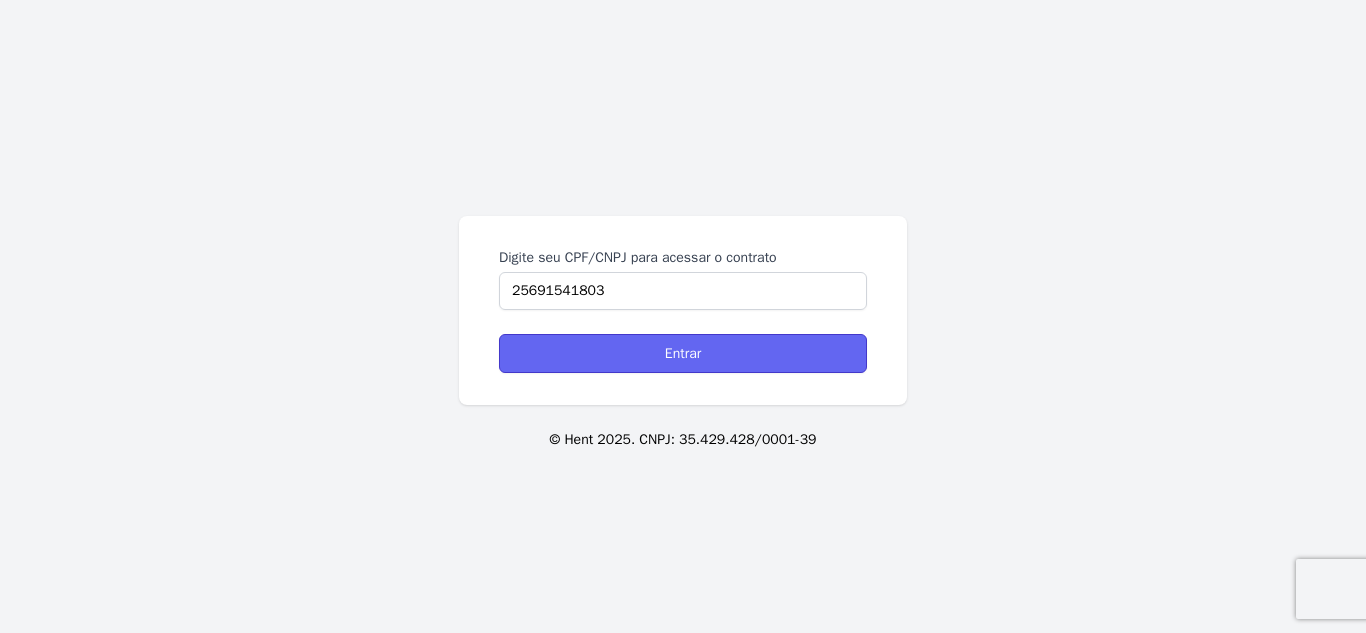 click on "Entrar" at bounding box center [683, 353] 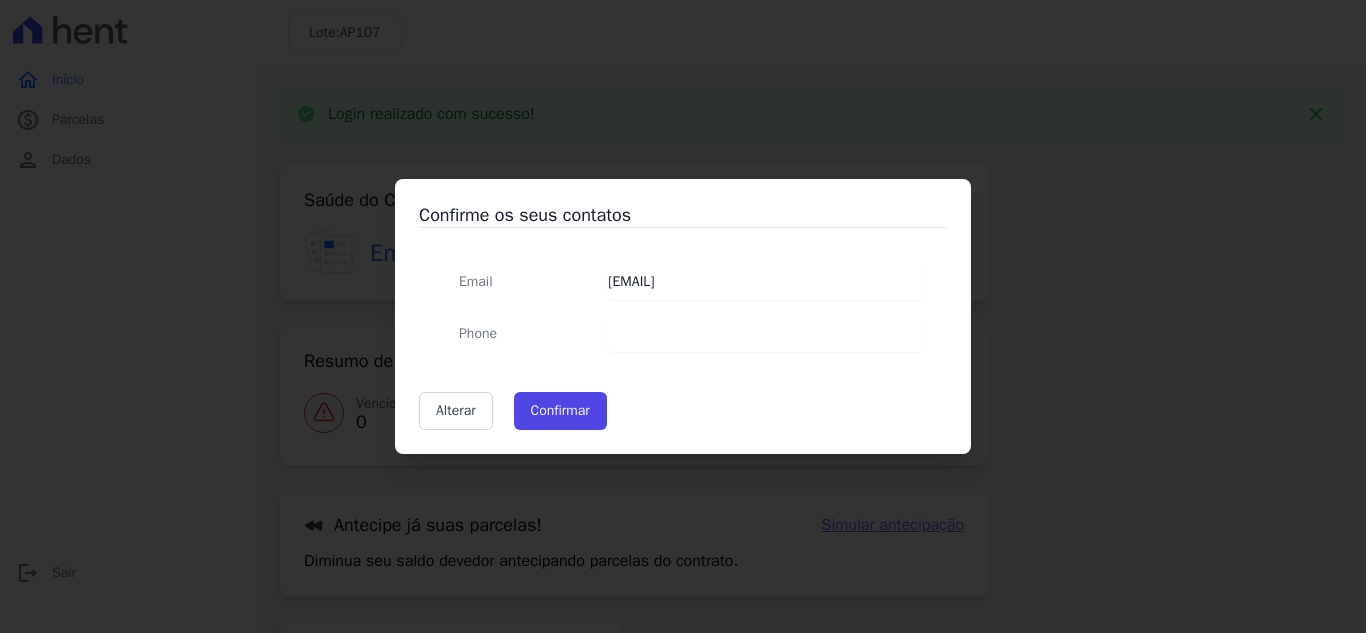 scroll, scrollTop: 0, scrollLeft: 0, axis: both 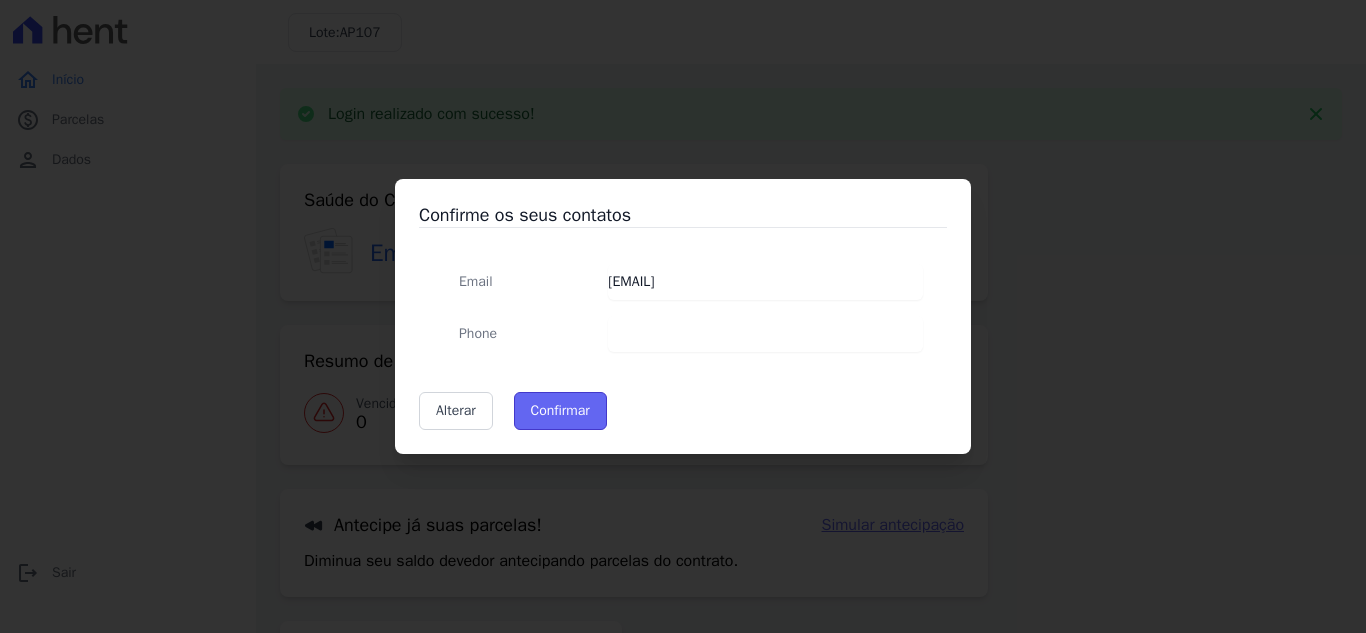 click on "Confirmar" at bounding box center [560, 411] 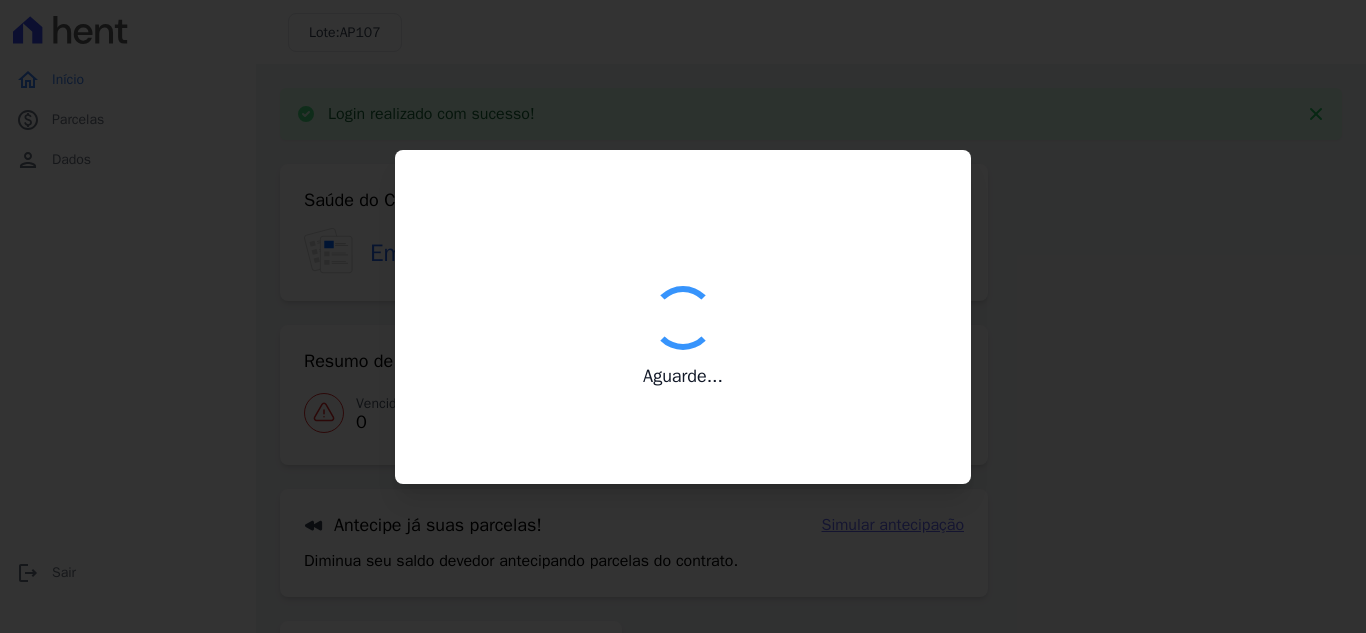 type on "Contatos confirmados com sucesso." 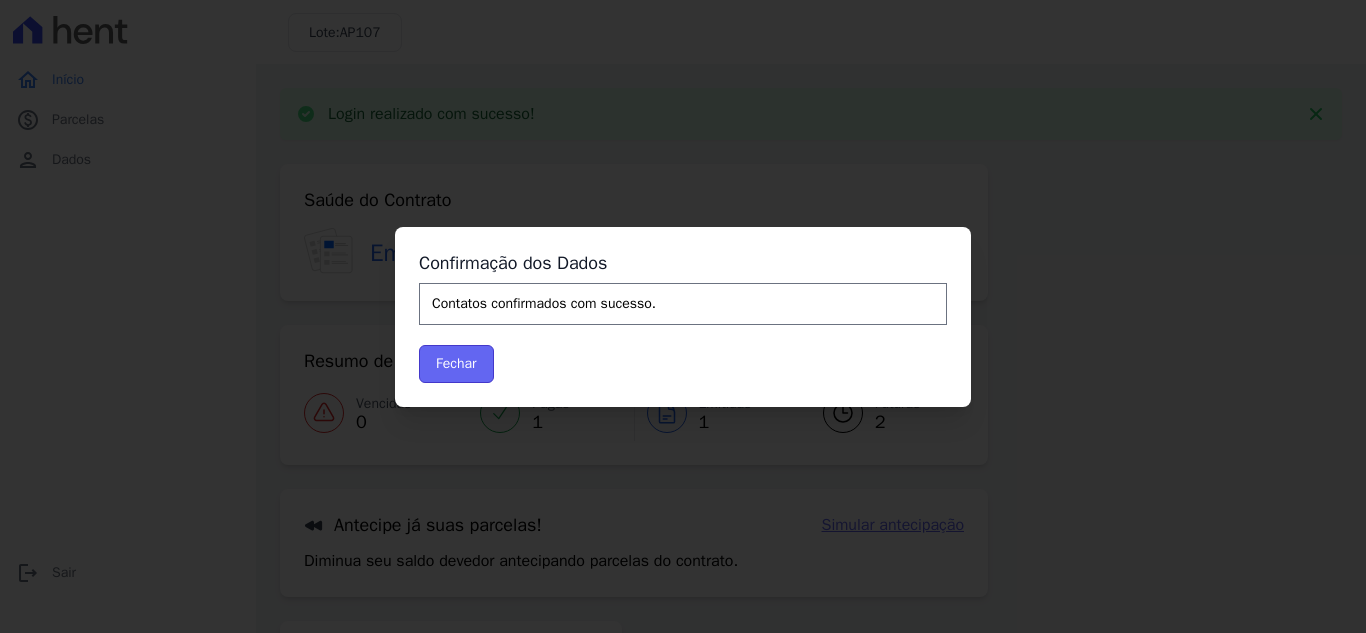click on "Fechar" at bounding box center (456, 364) 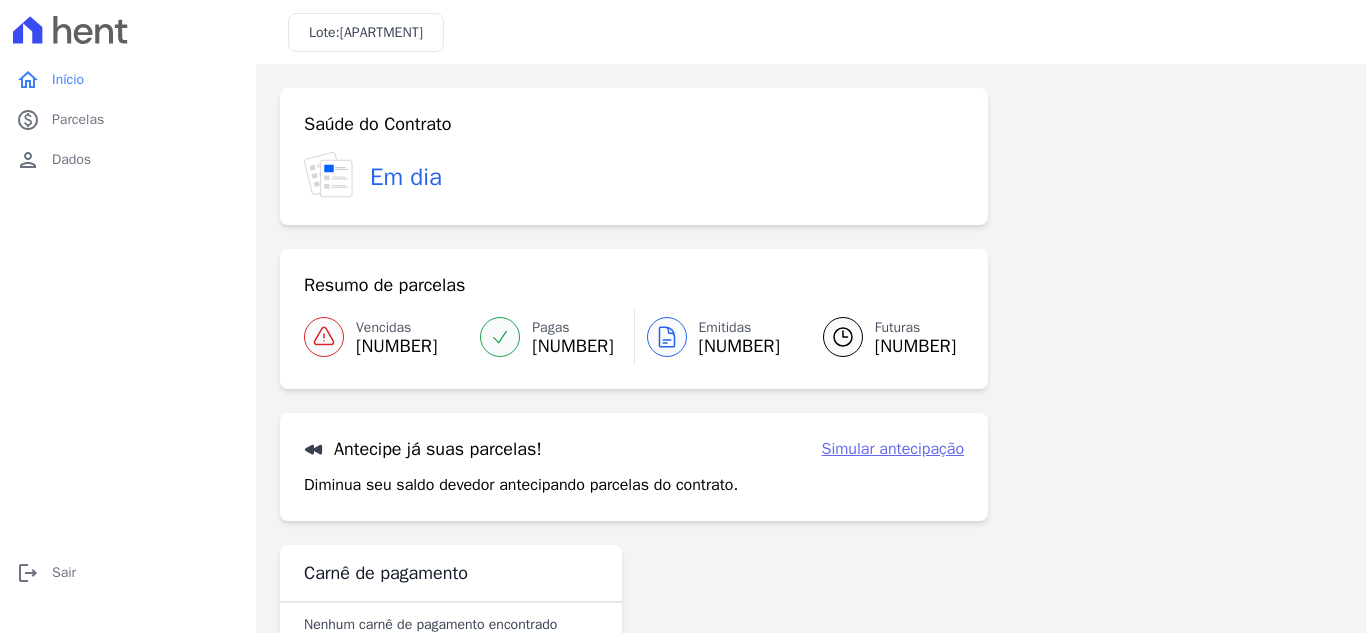 scroll, scrollTop: 0, scrollLeft: 0, axis: both 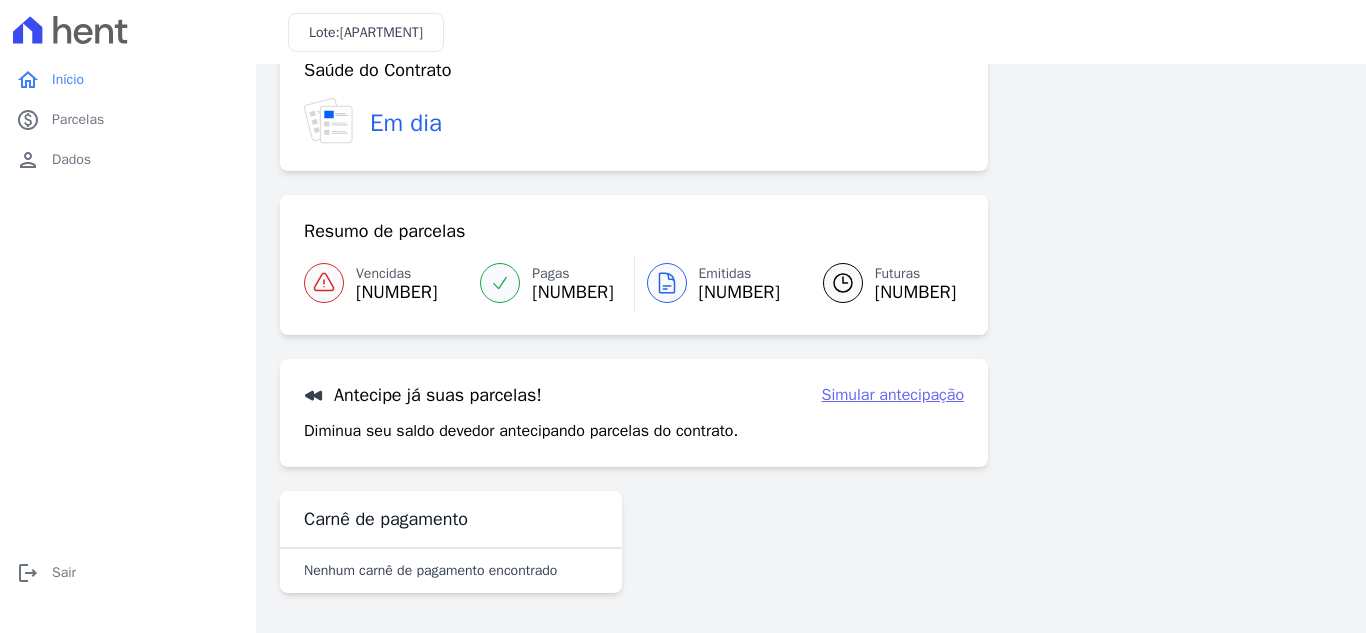 click on "Futuras" at bounding box center (915, 273) 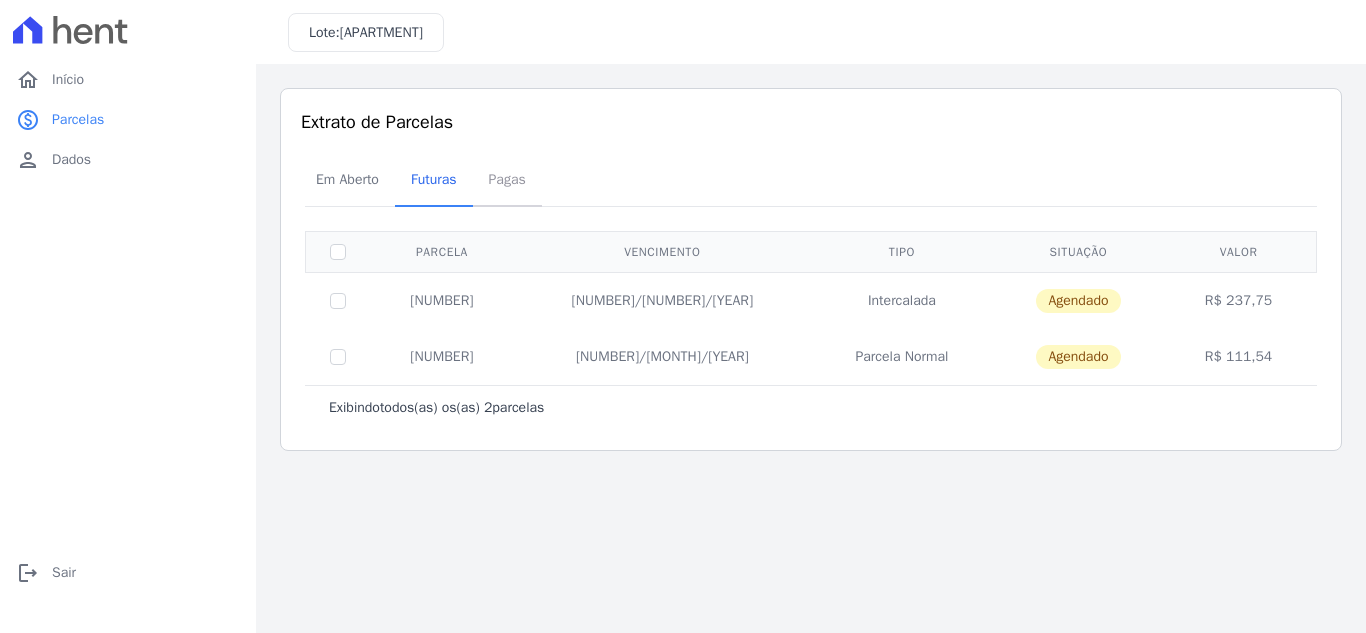 click on "Pagas" at bounding box center (507, 179) 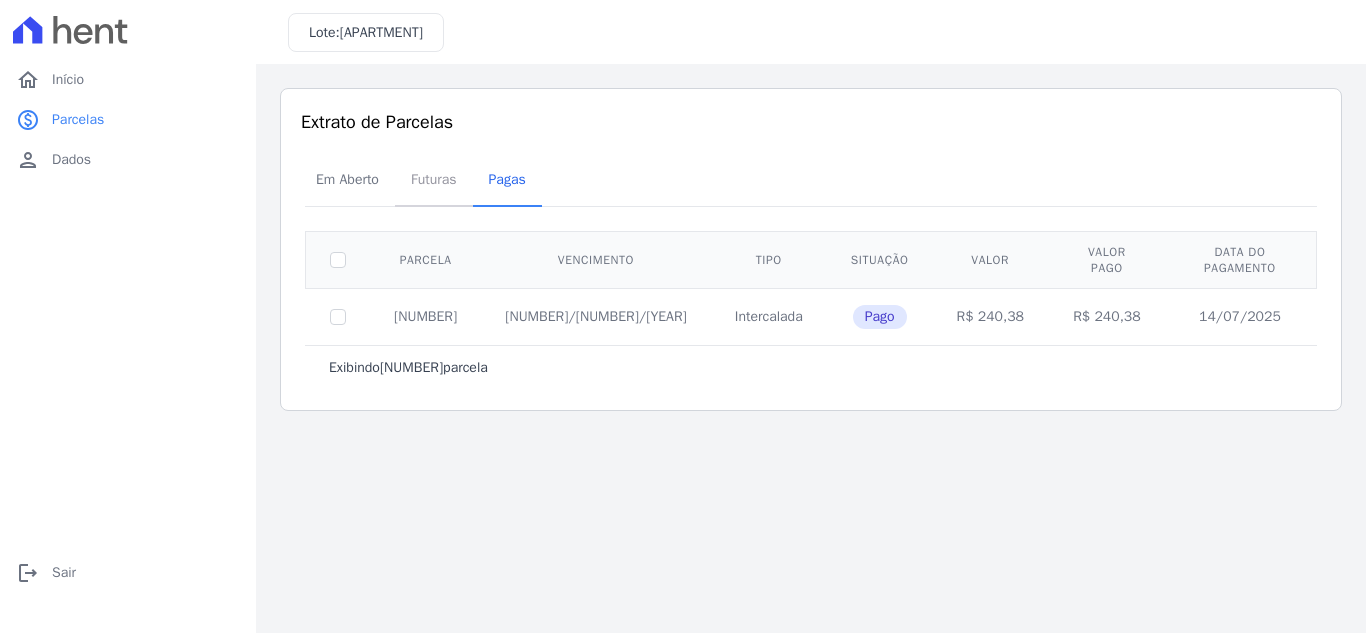 click on "Futuras" at bounding box center [434, 179] 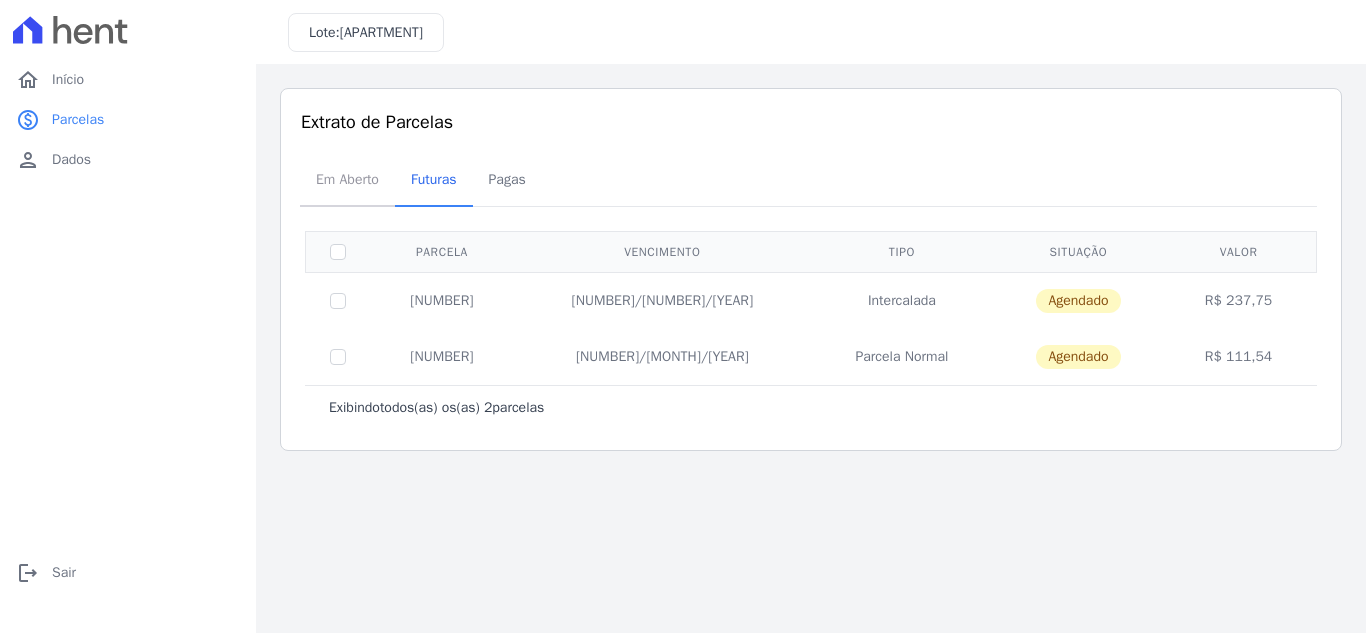 click on "Em Aberto" at bounding box center [347, 179] 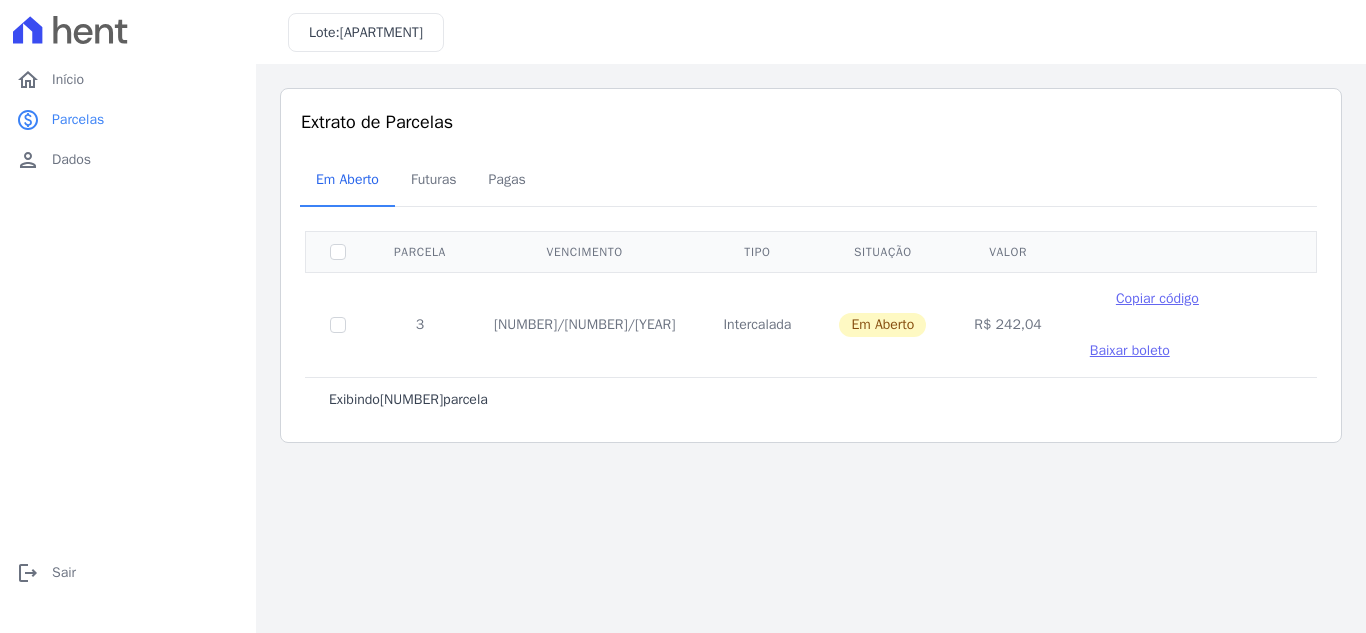 click on "Copiar código" at bounding box center (1157, 298) 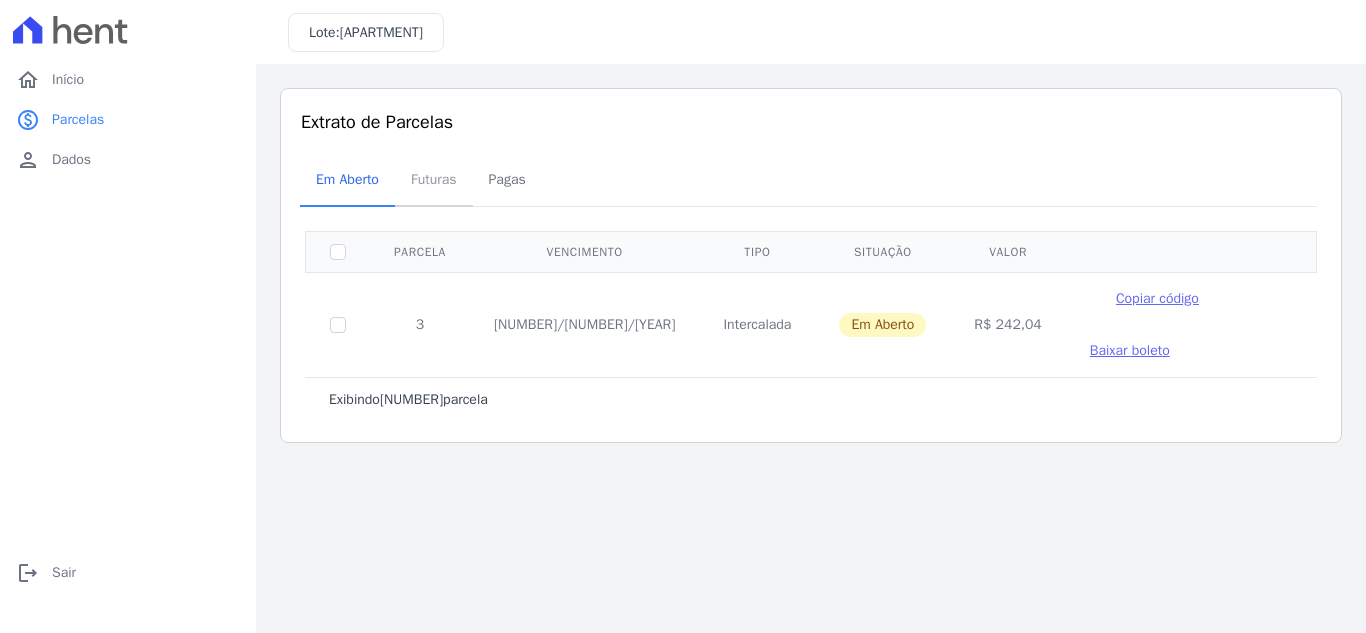 click on "Futuras" at bounding box center (434, 179) 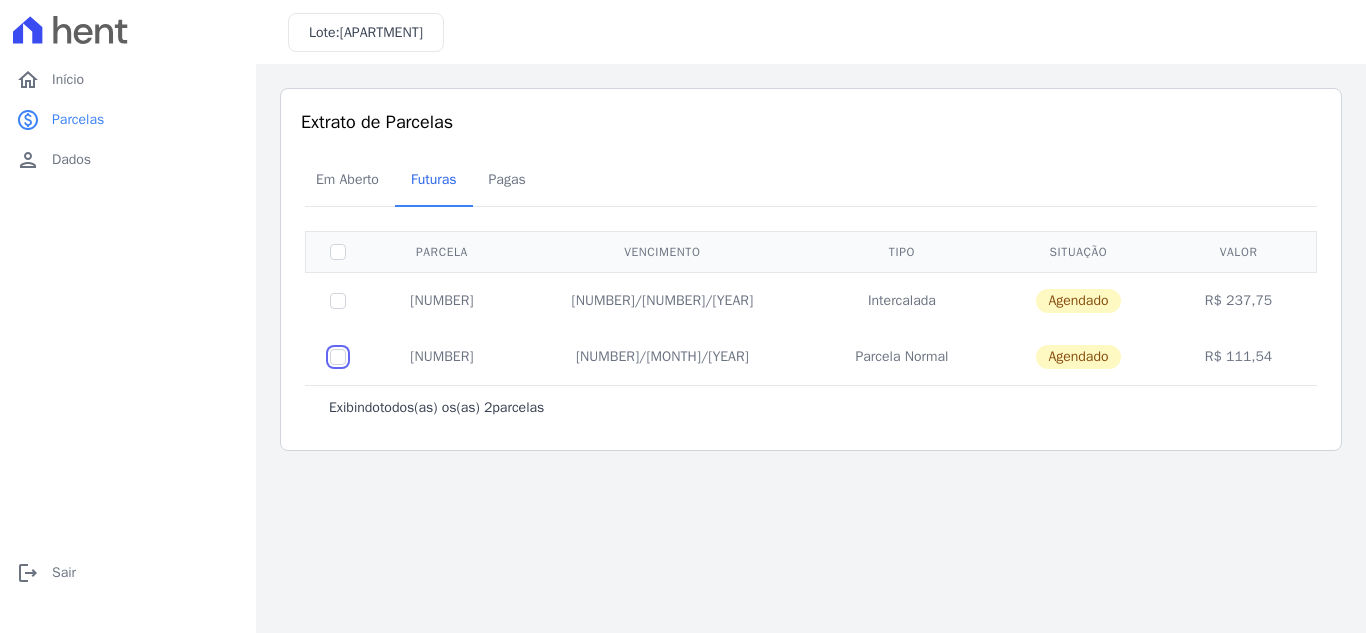 click at bounding box center (338, 301) 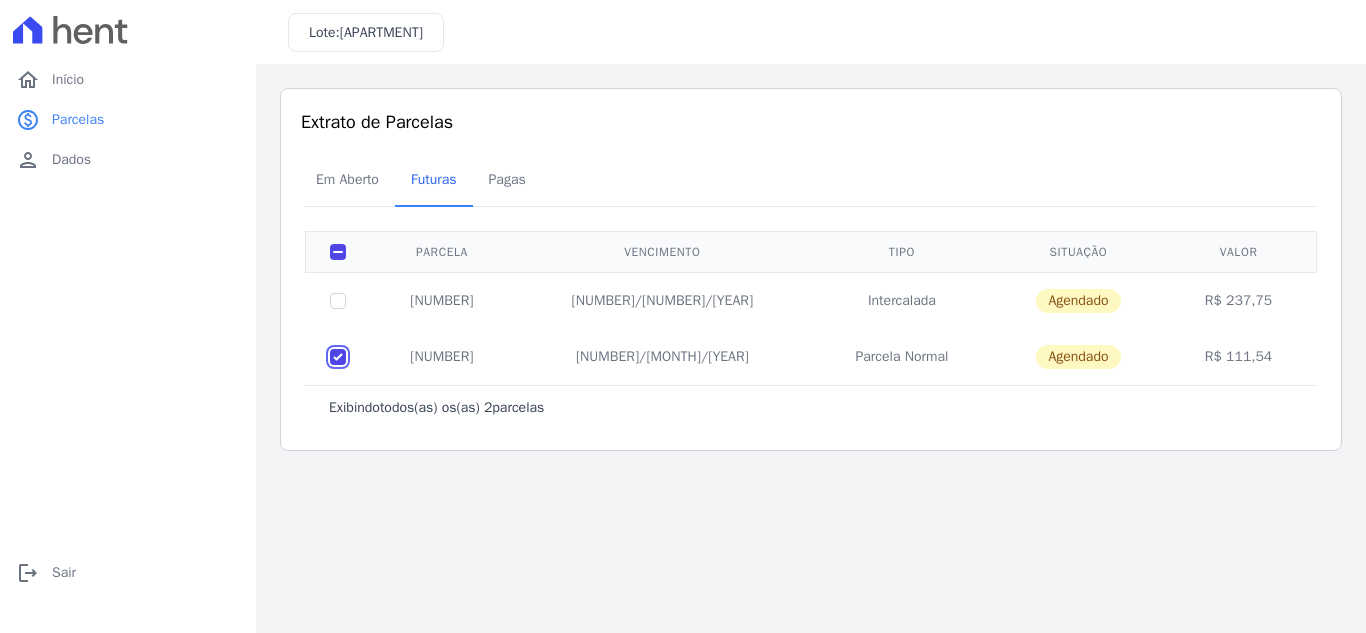 checkbox on "true" 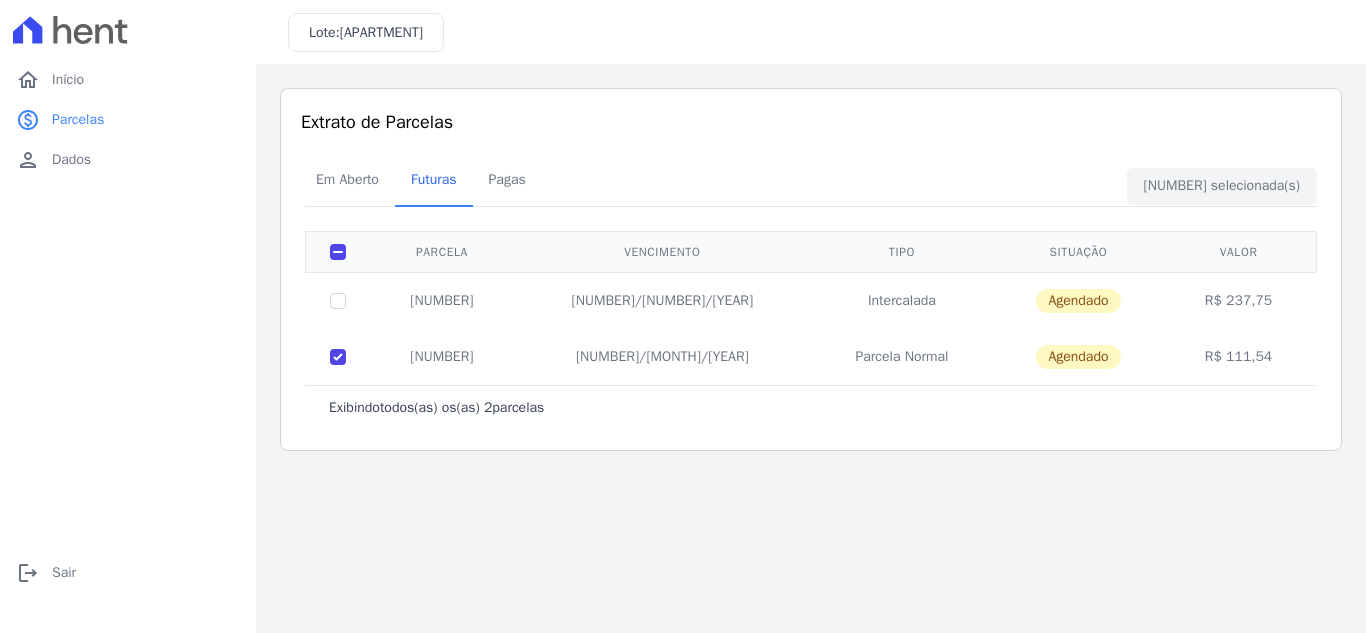 click on "R$ 111,54" at bounding box center [1238, 357] 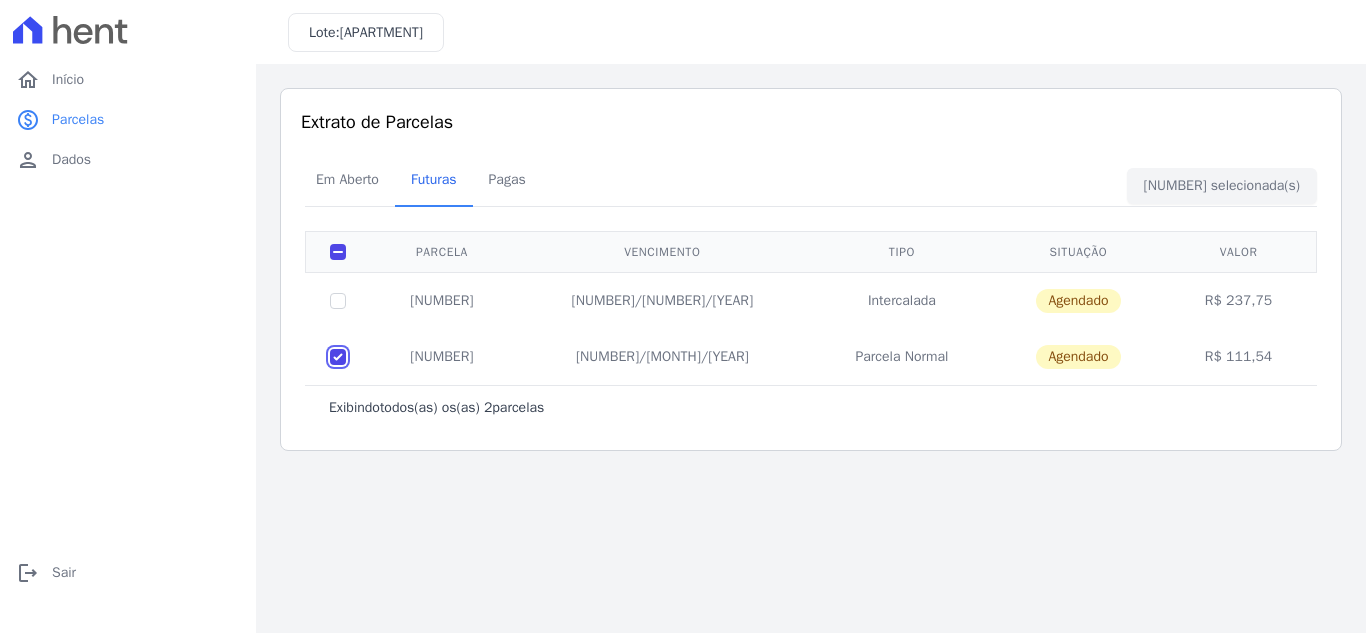 click at bounding box center (338, 301) 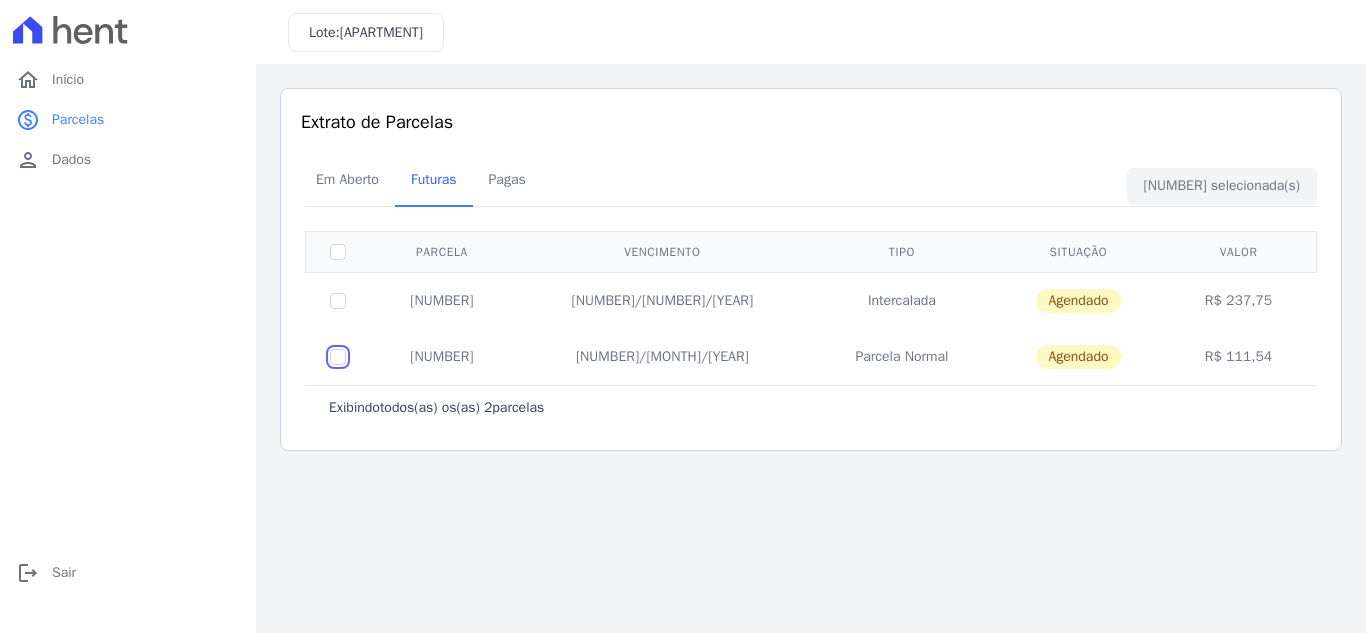 checkbox on "false" 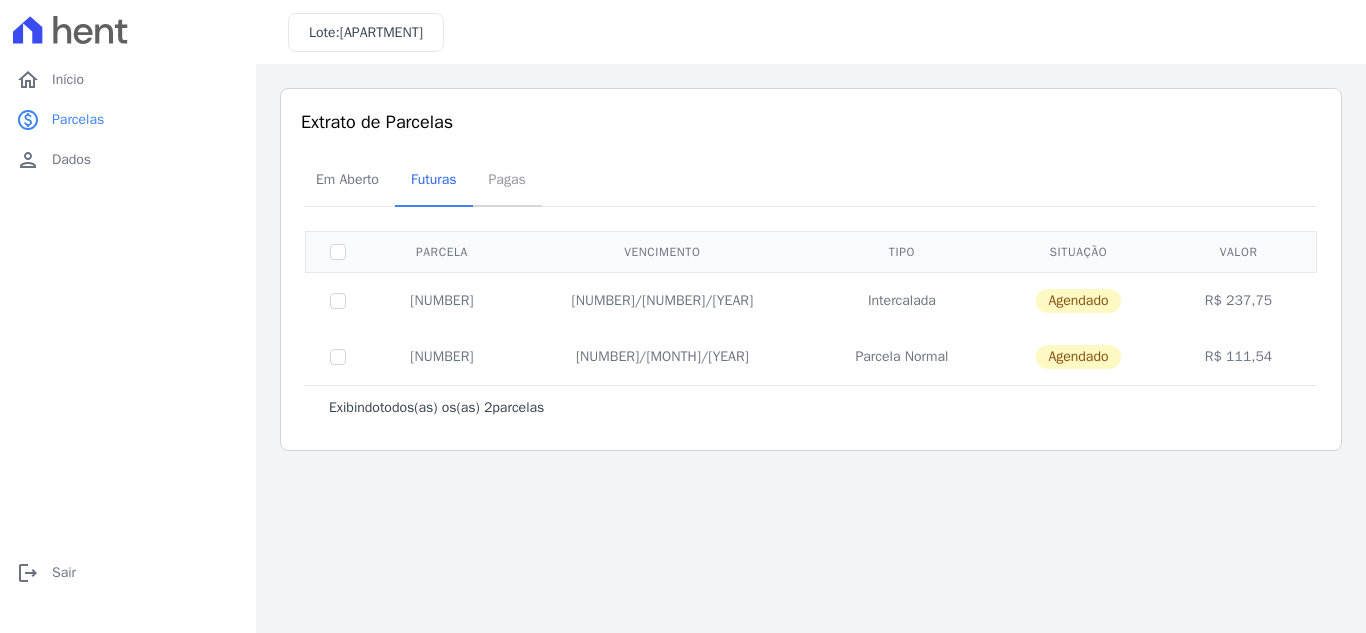click on "Pagas" at bounding box center (507, 179) 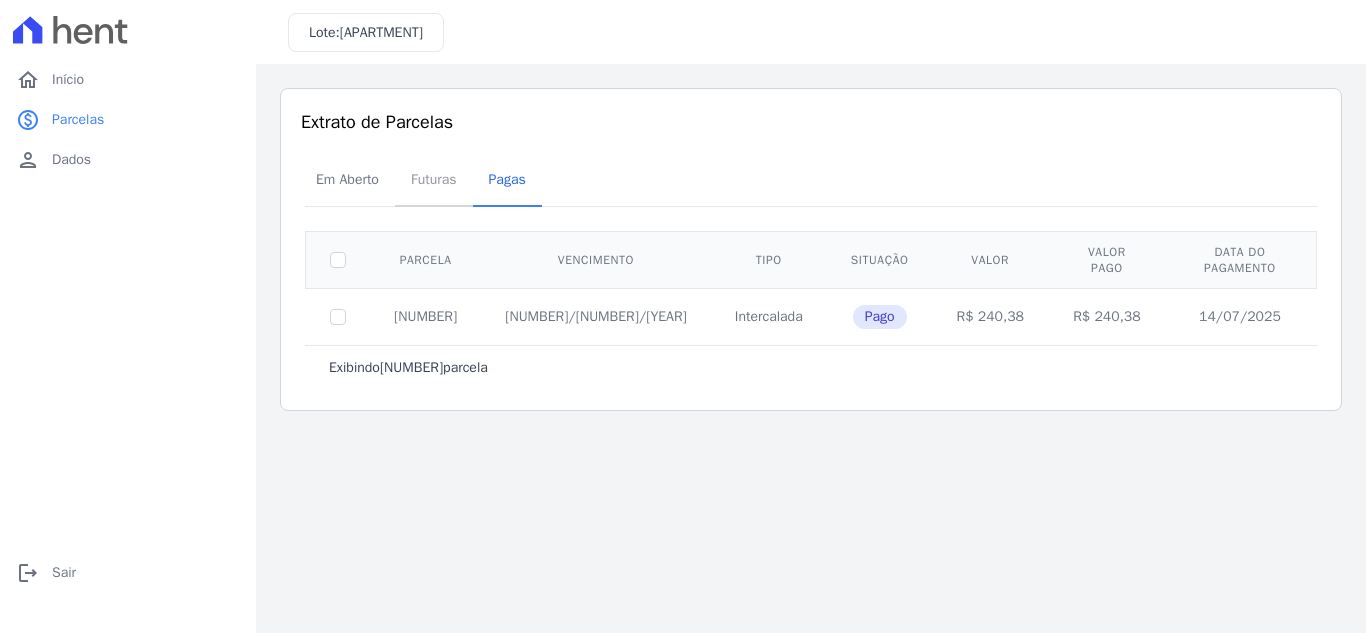 click on "Futuras" at bounding box center [434, 179] 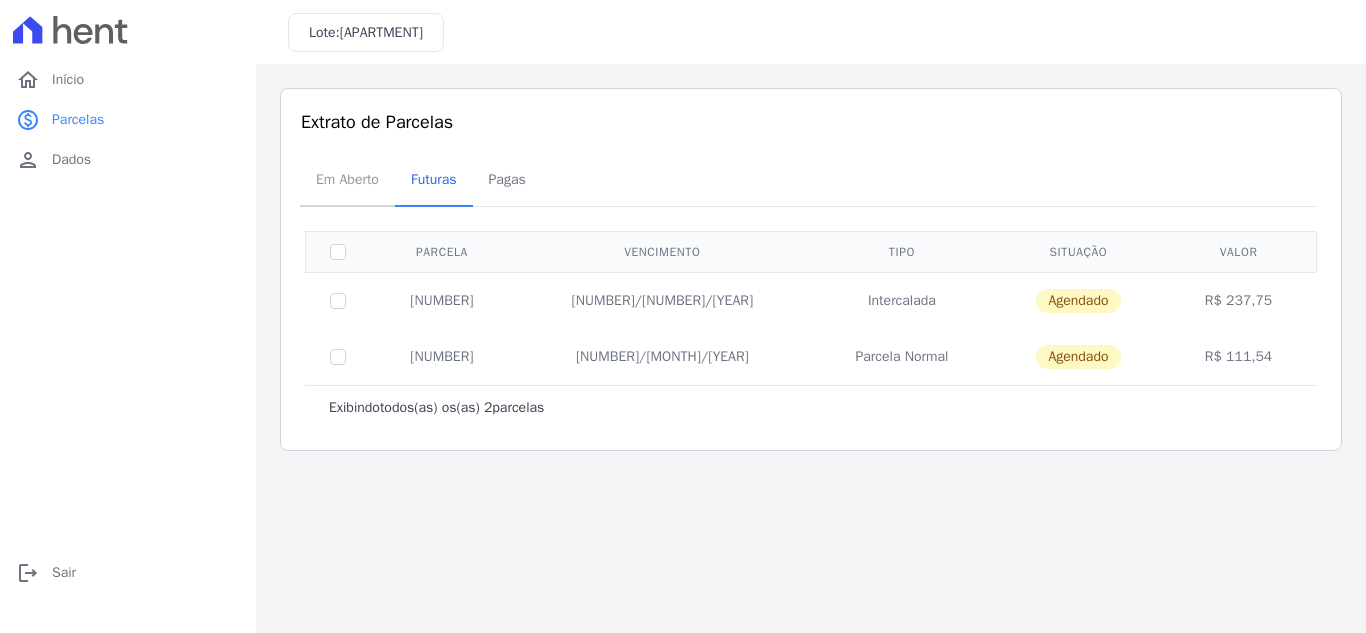 click on "Em Aberto" at bounding box center (347, 179) 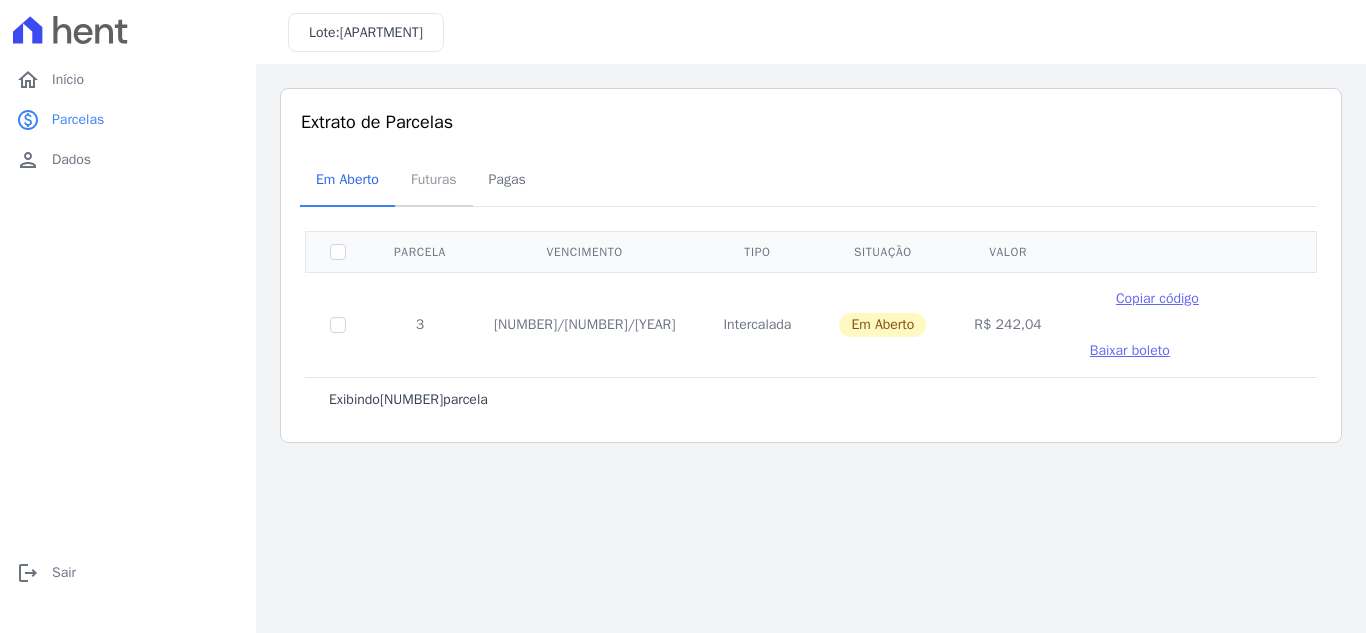 click on "Futuras" at bounding box center [434, 179] 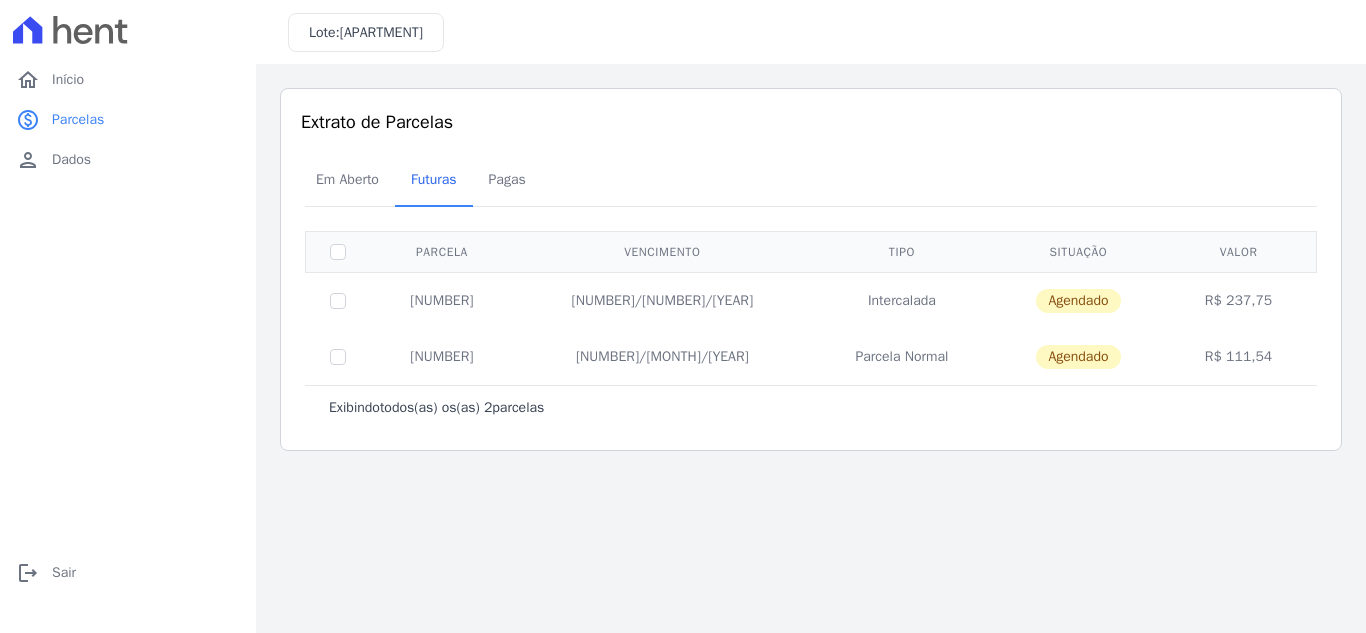 click on "Agendado" at bounding box center (1078, 357) 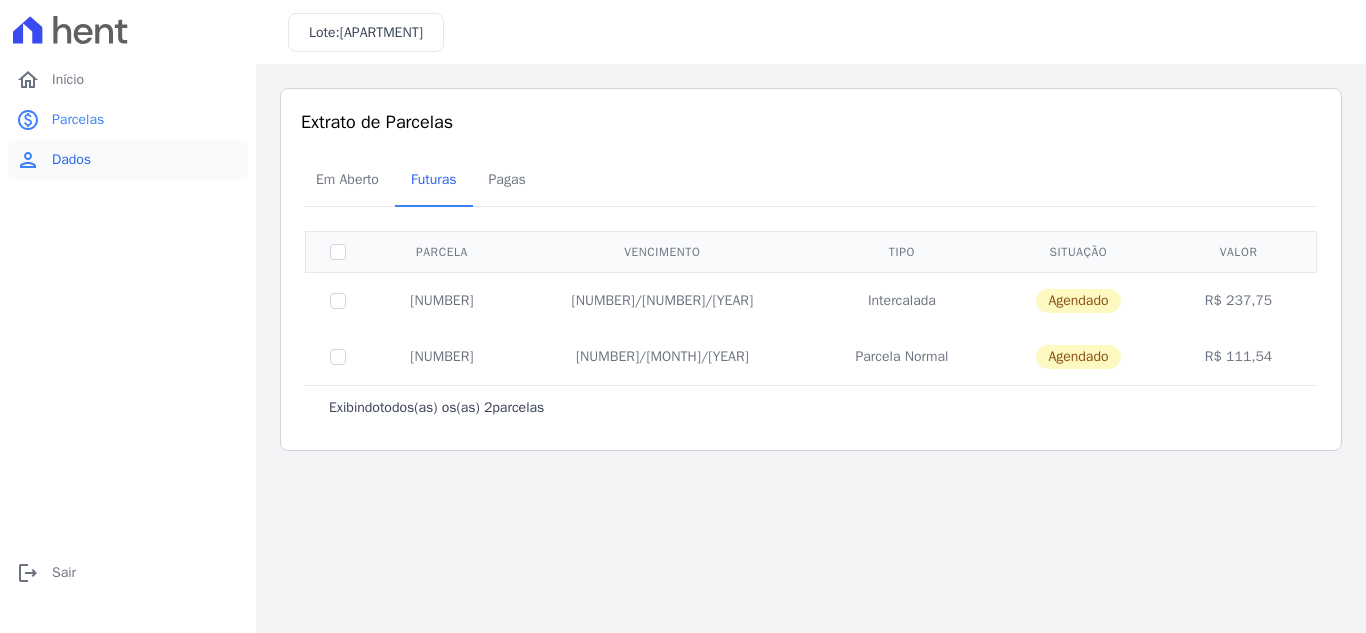 click on "Dados" at bounding box center (71, 160) 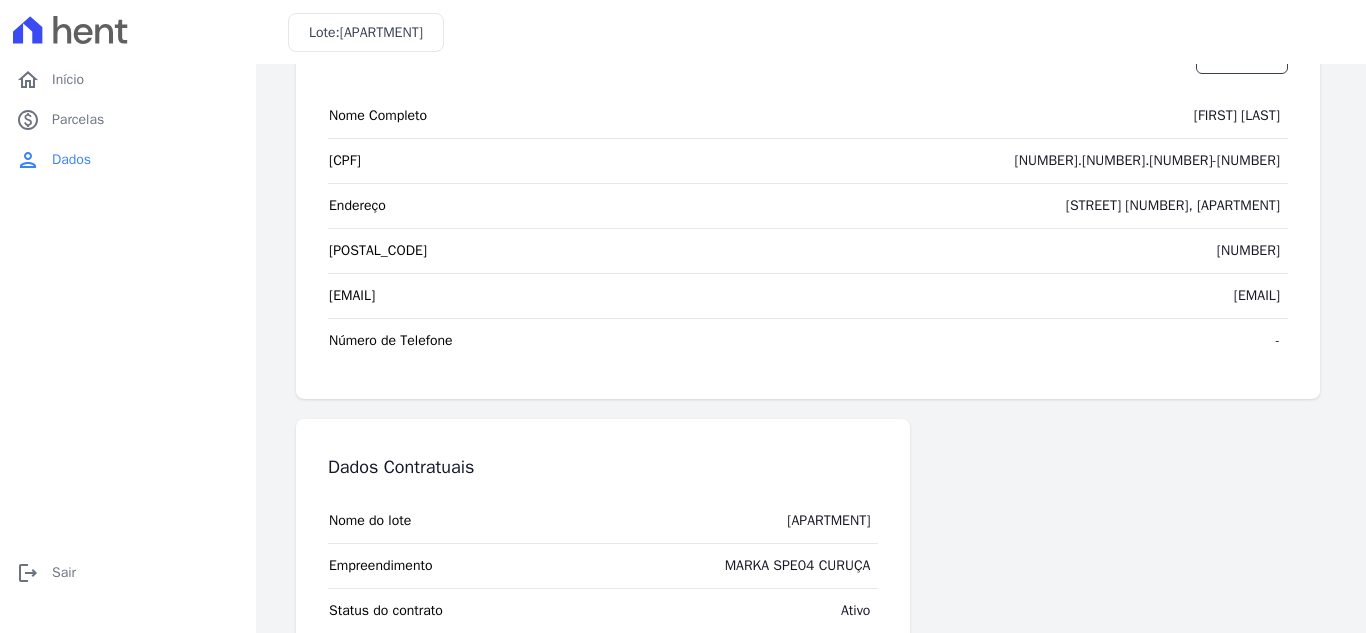 scroll, scrollTop: 0, scrollLeft: 0, axis: both 